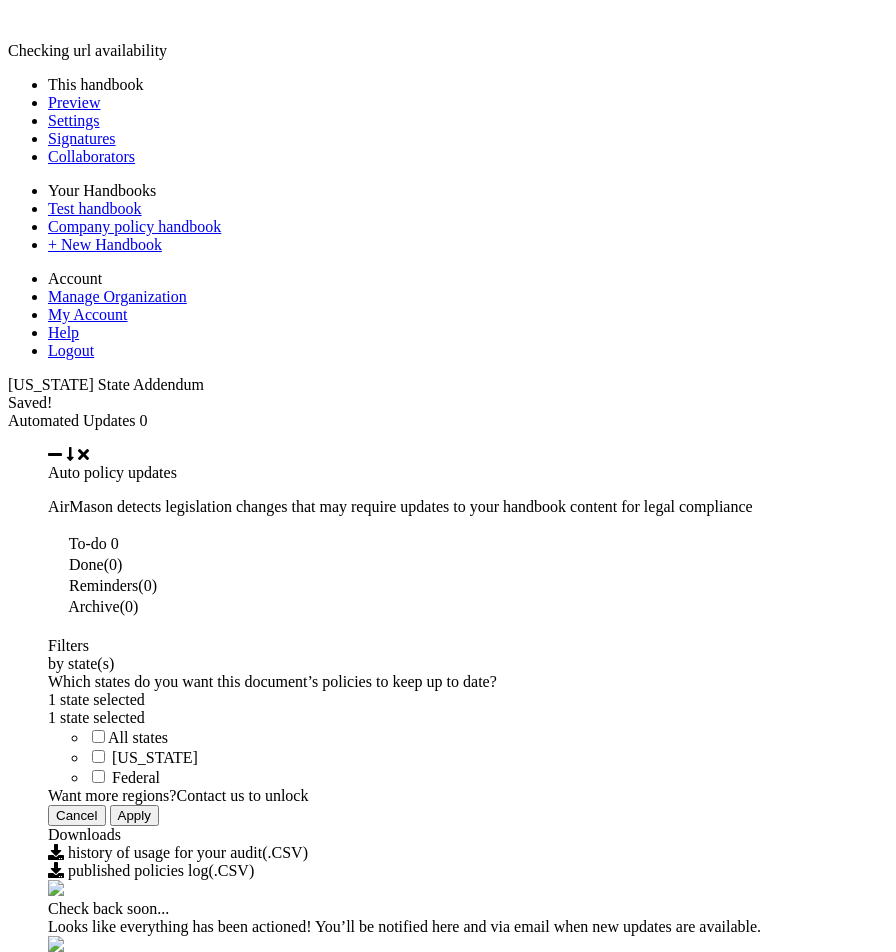 scroll, scrollTop: 0, scrollLeft: 0, axis: both 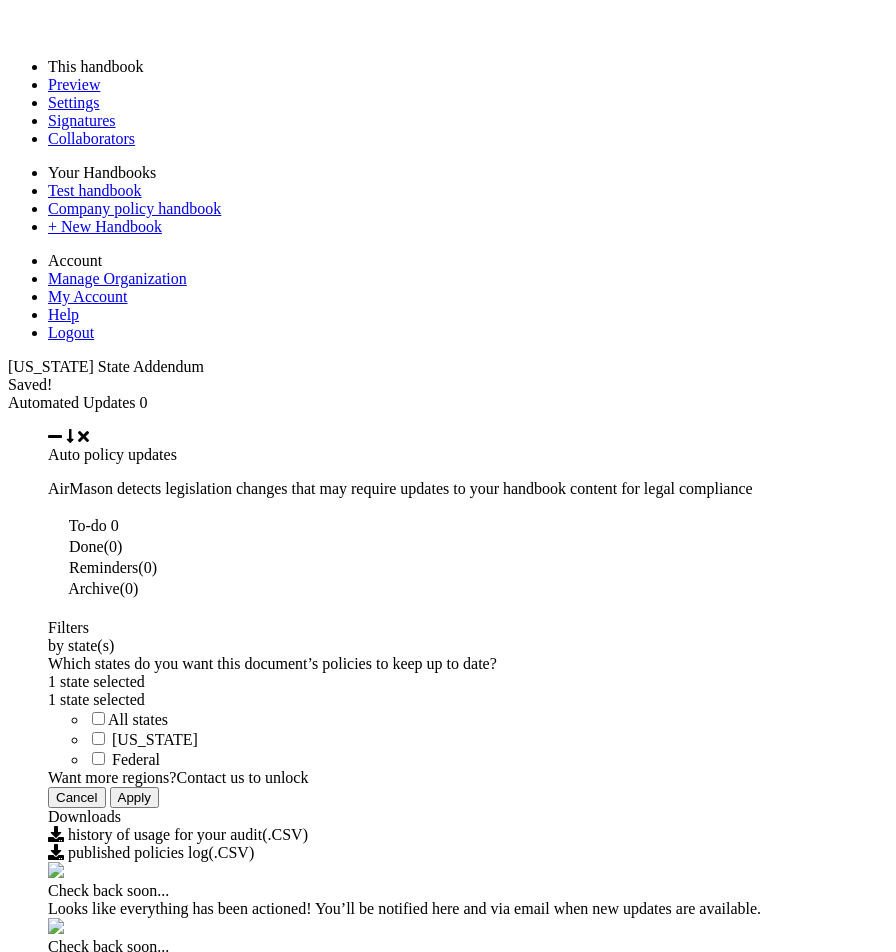 click on "Notify My Collaborators   and   Publish New
Versions  of the affected documents." at bounding box center (448, 5339) 